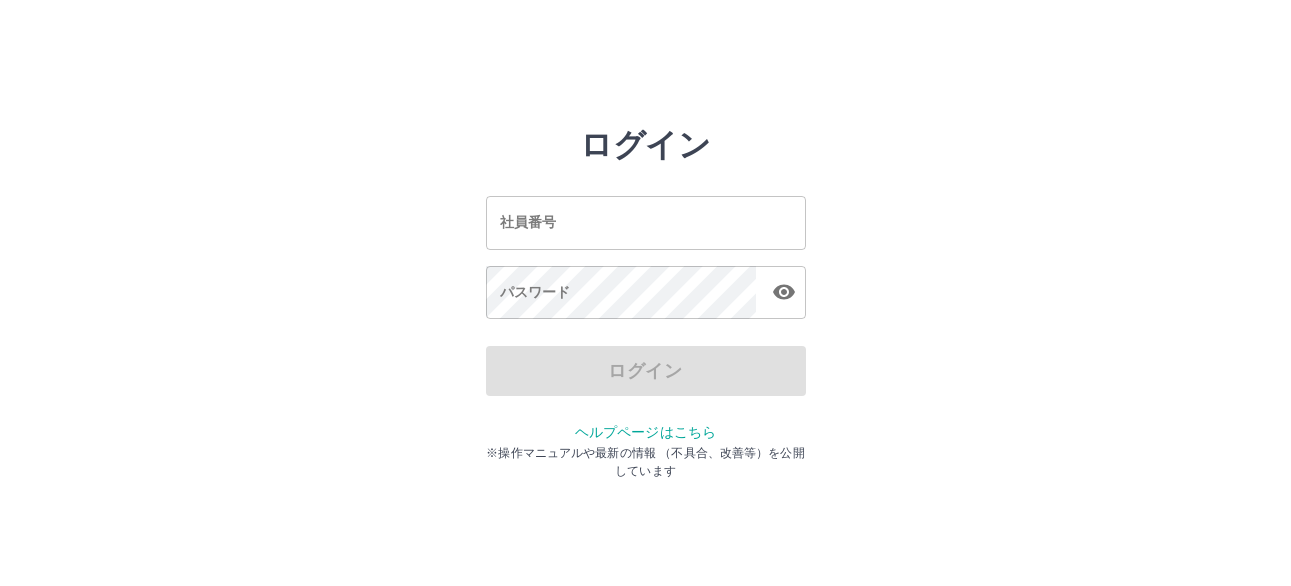 scroll, scrollTop: 0, scrollLeft: 0, axis: both 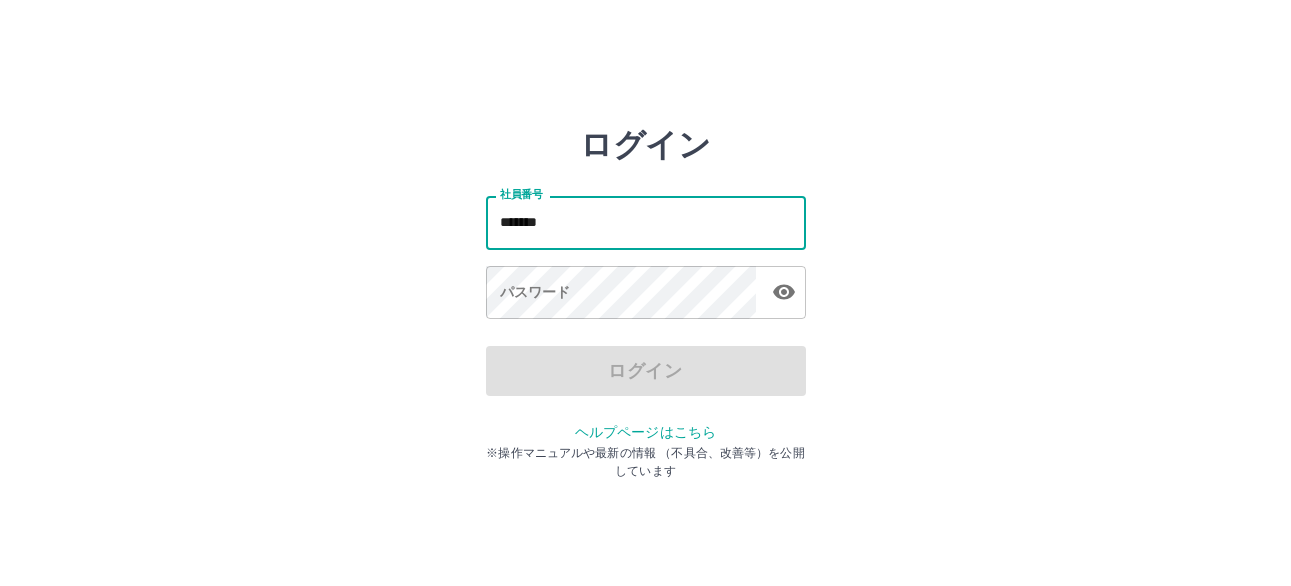 type on "*******" 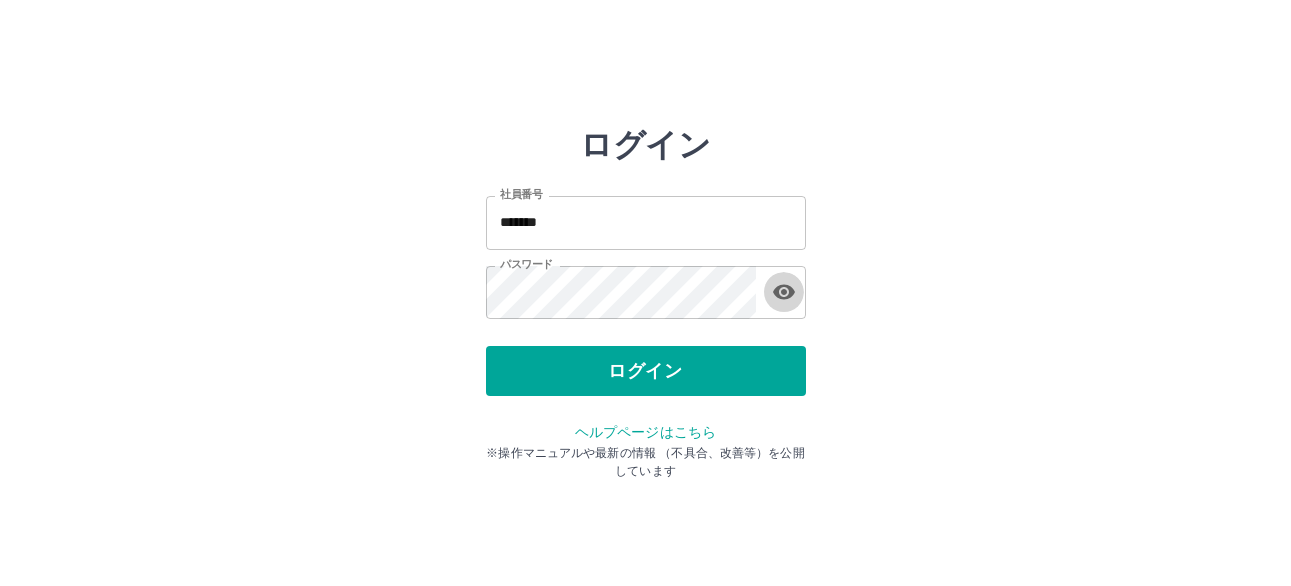type 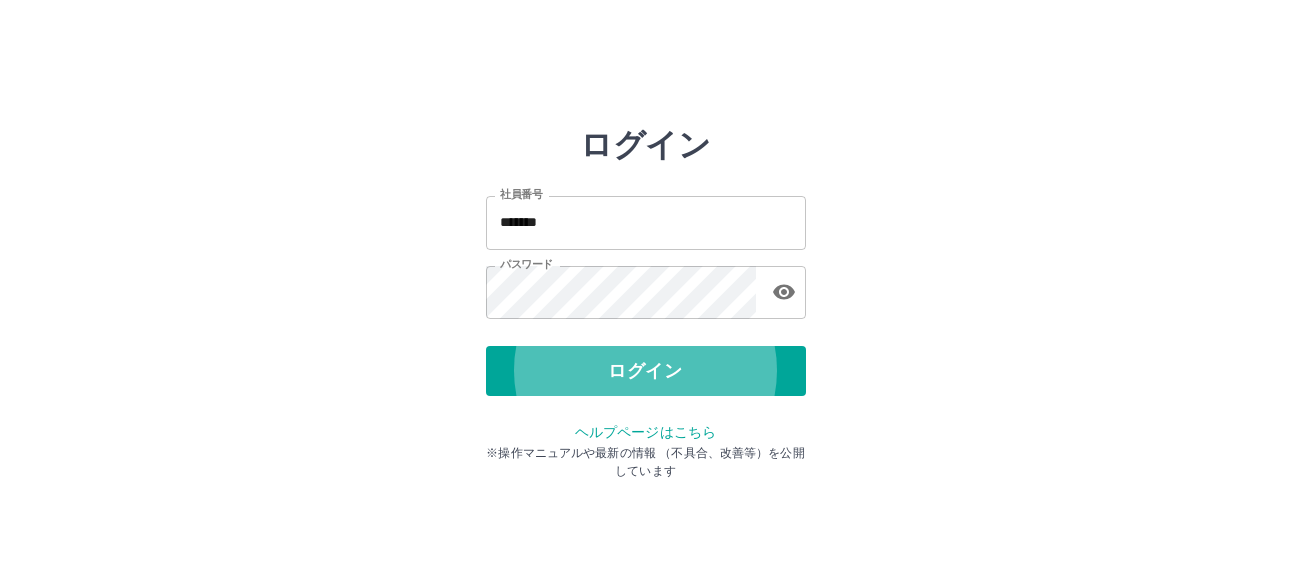 type 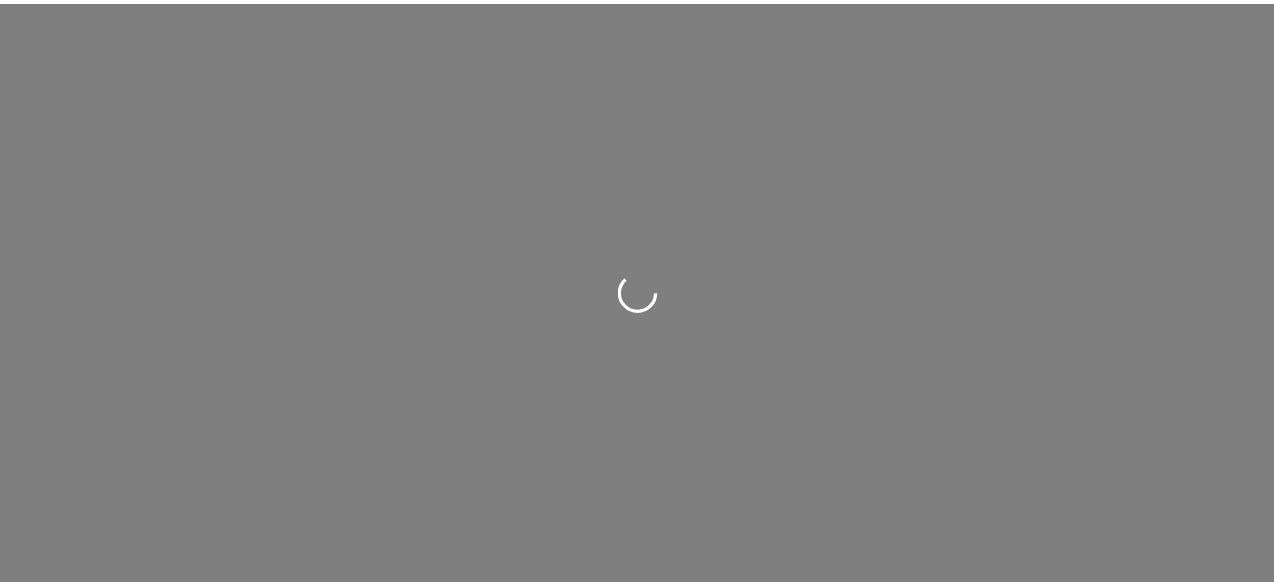 scroll, scrollTop: 0, scrollLeft: 0, axis: both 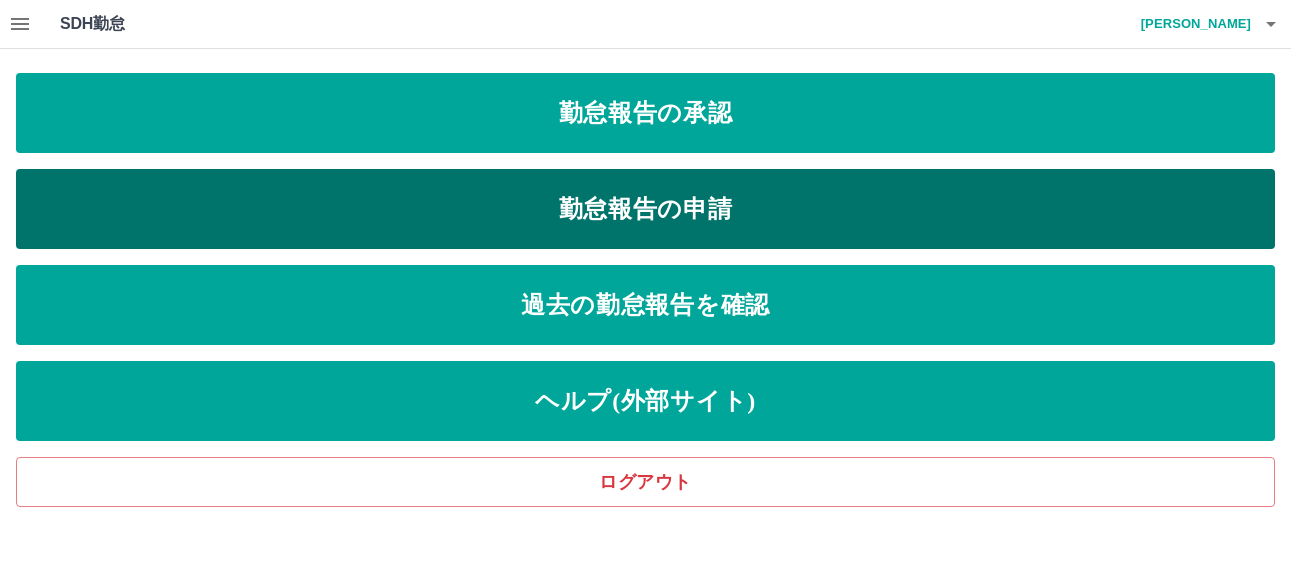 click on "勤怠報告の申請" at bounding box center [645, 209] 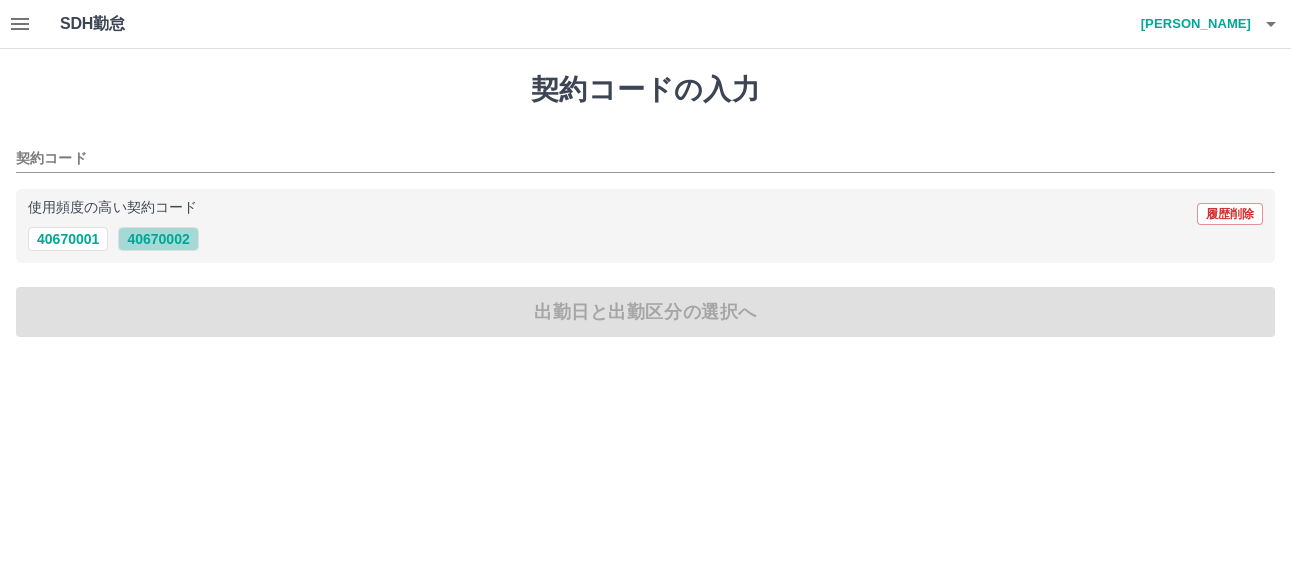 click on "40670002" at bounding box center [158, 239] 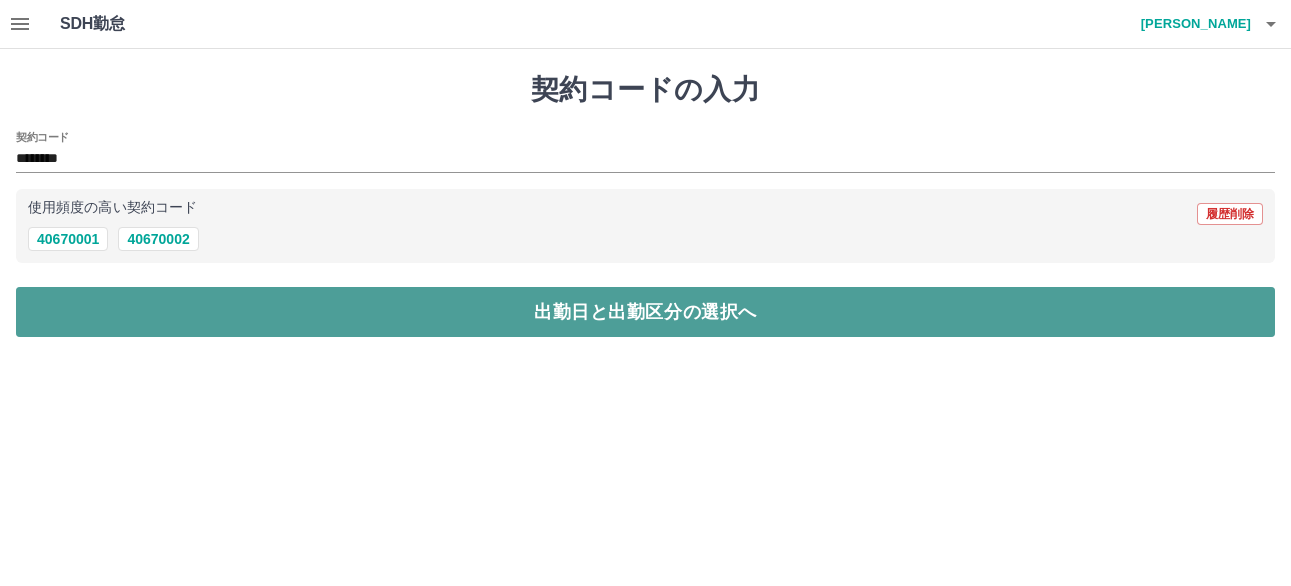 click on "出勤日と出勤区分の選択へ" at bounding box center (645, 312) 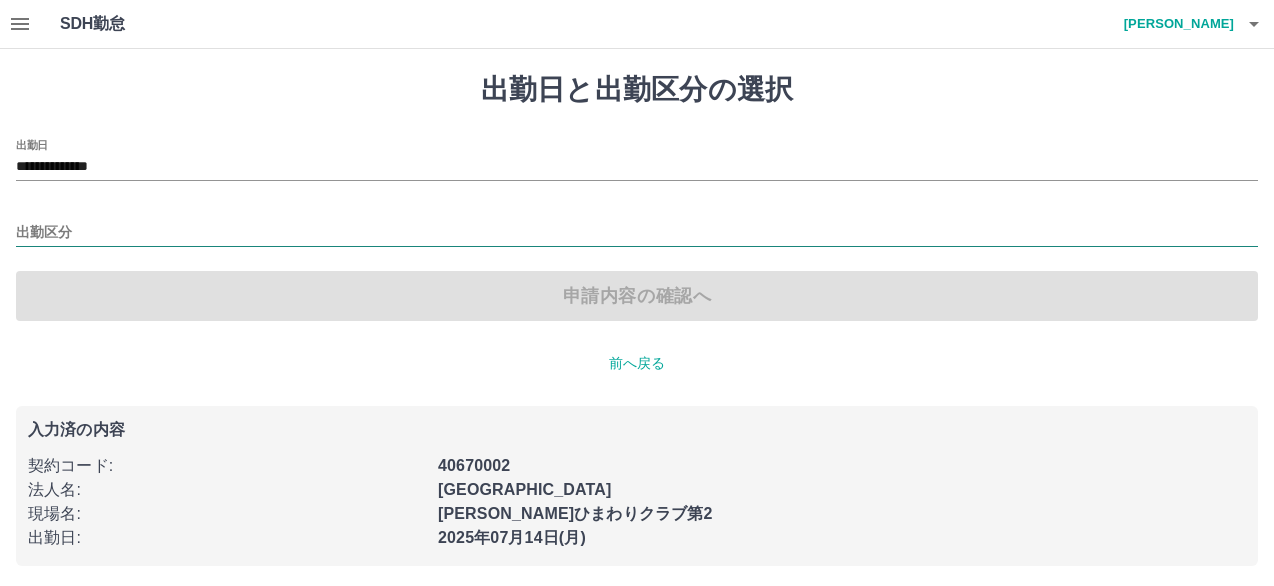 click on "出勤区分" at bounding box center [637, 233] 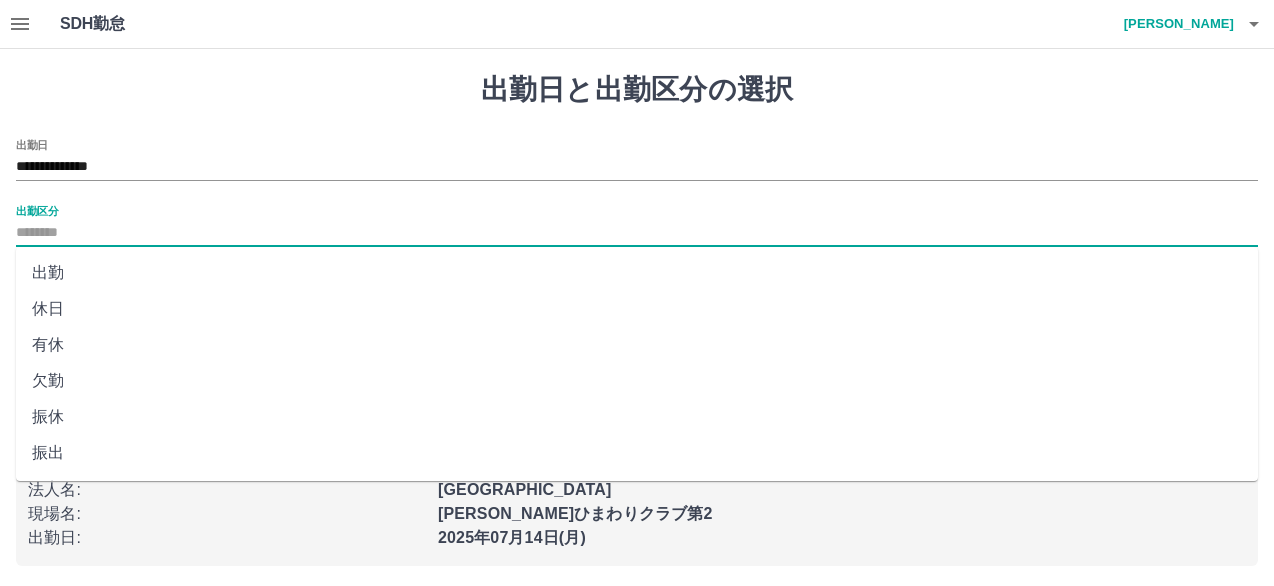 click on "出勤" at bounding box center (637, 273) 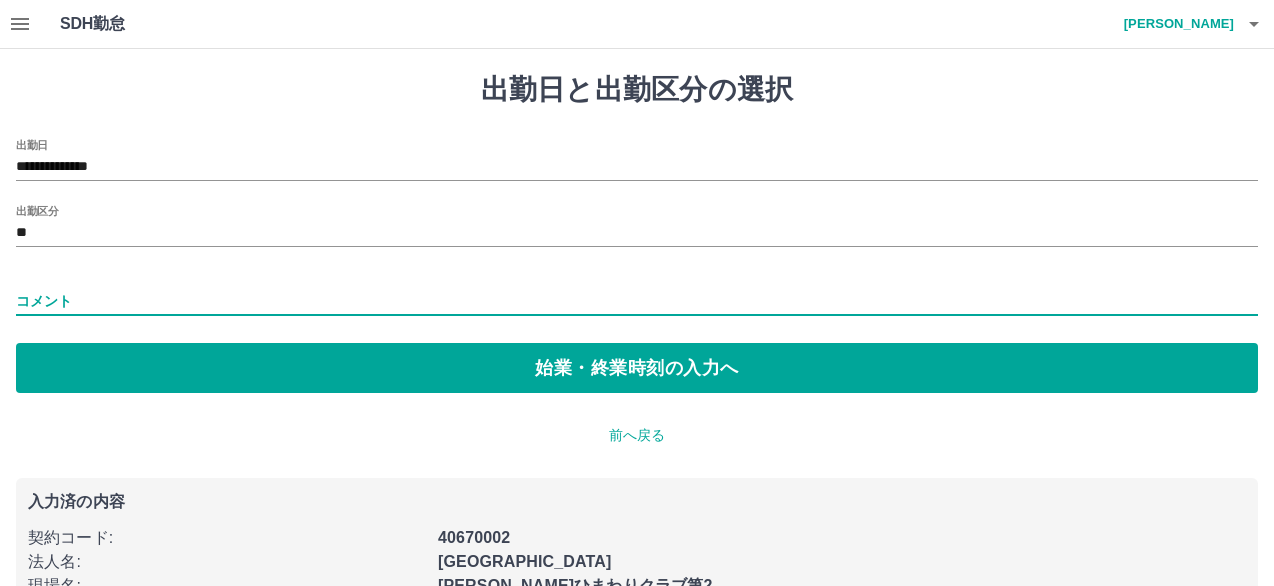 click on "コメント" at bounding box center [637, 301] 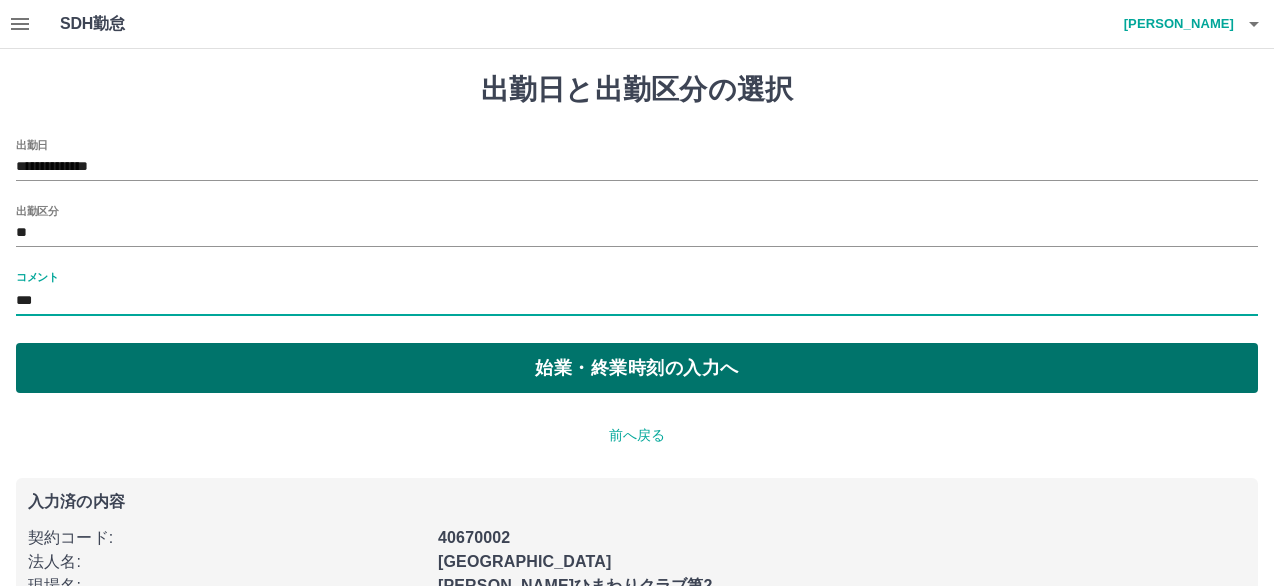 type on "********" 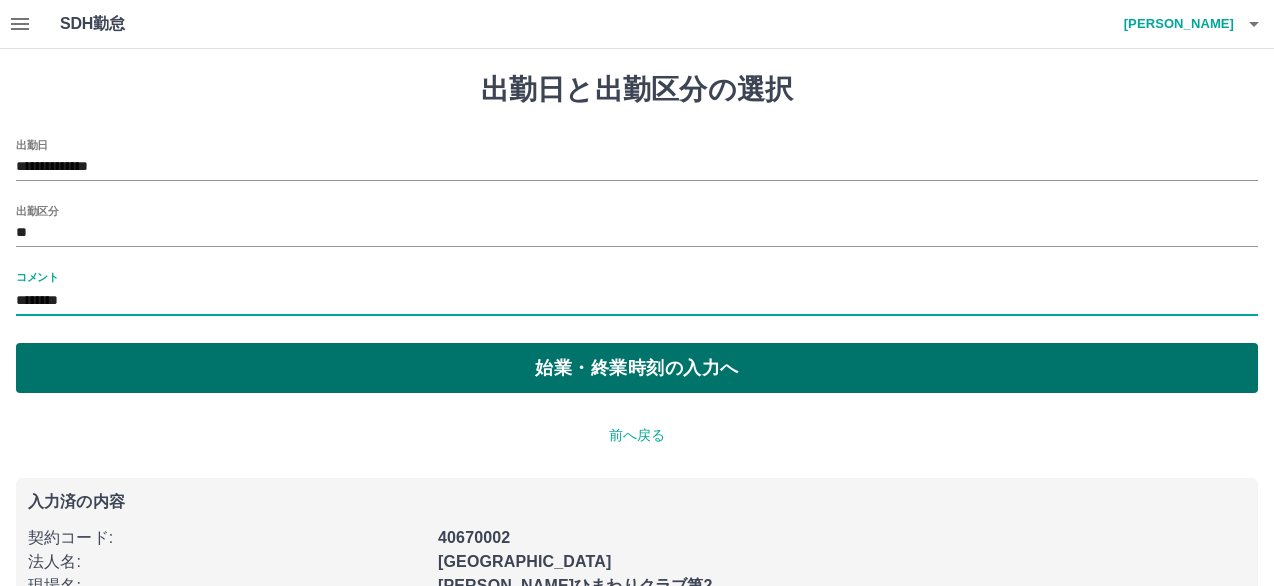 click on "始業・終業時刻の入力へ" at bounding box center [637, 368] 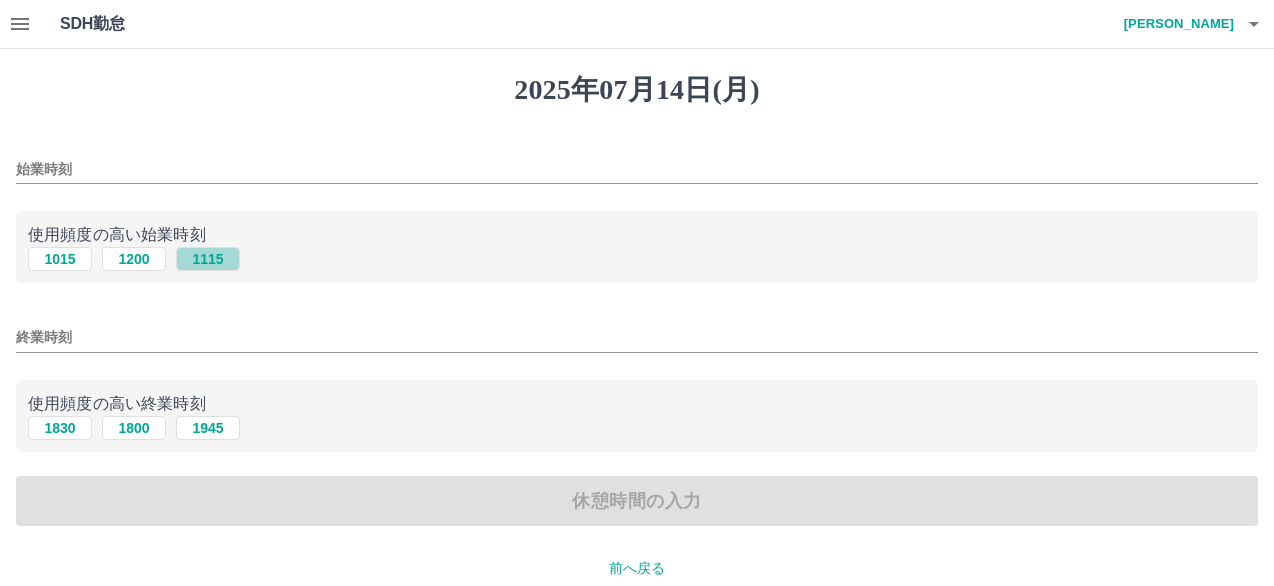 click on "1115" at bounding box center [208, 259] 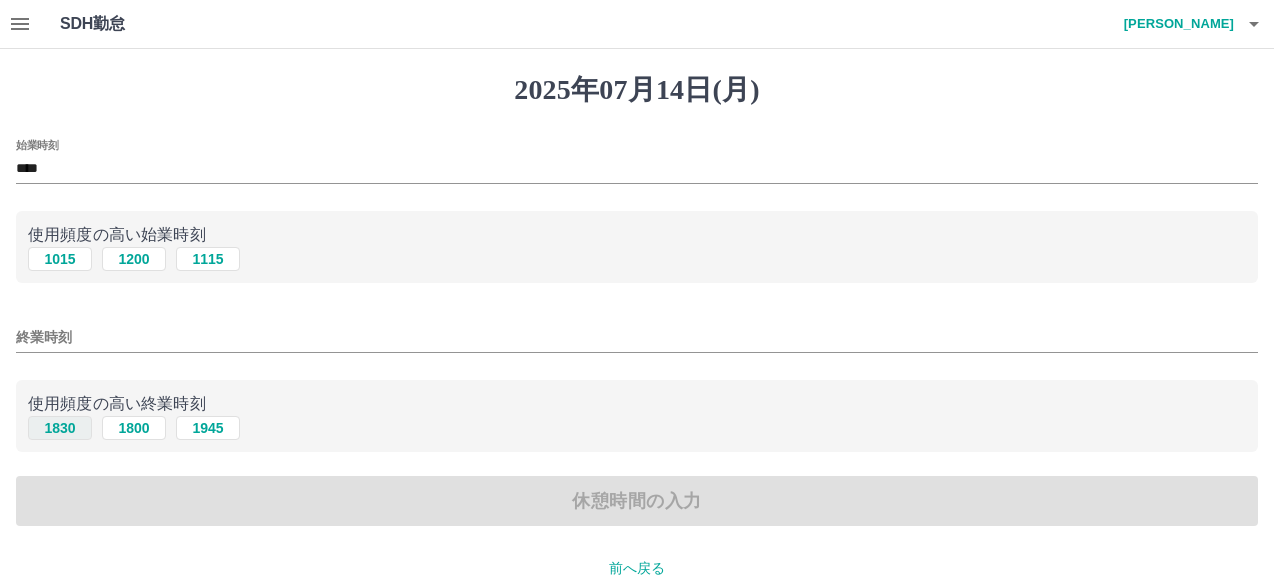 click on "1830" at bounding box center (60, 428) 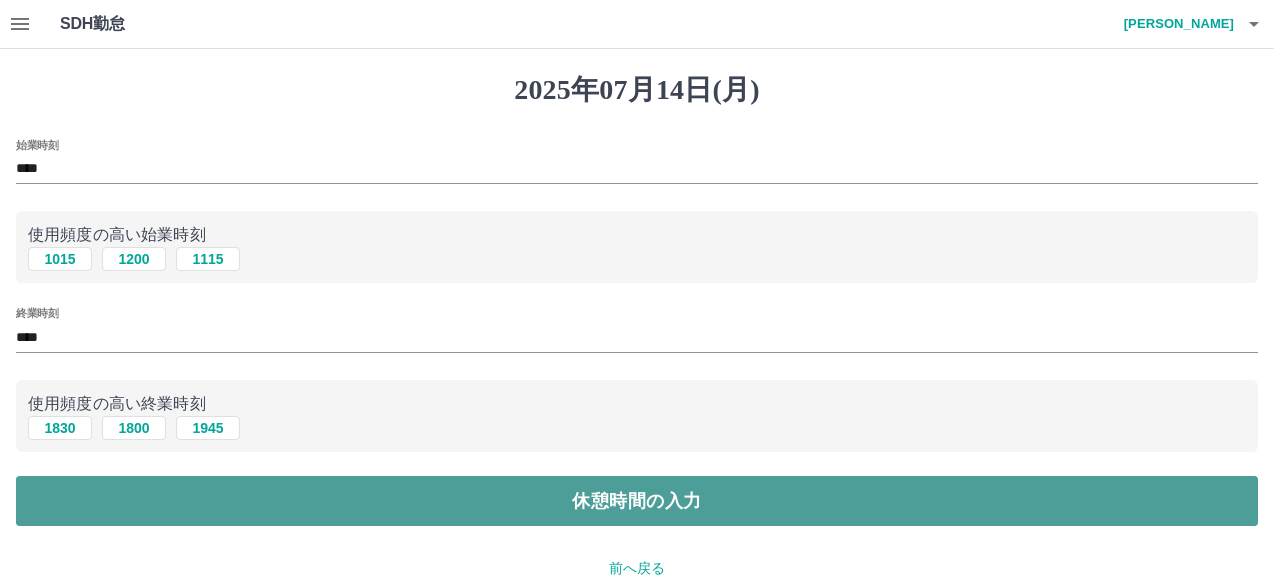 click on "休憩時間の入力" at bounding box center [637, 501] 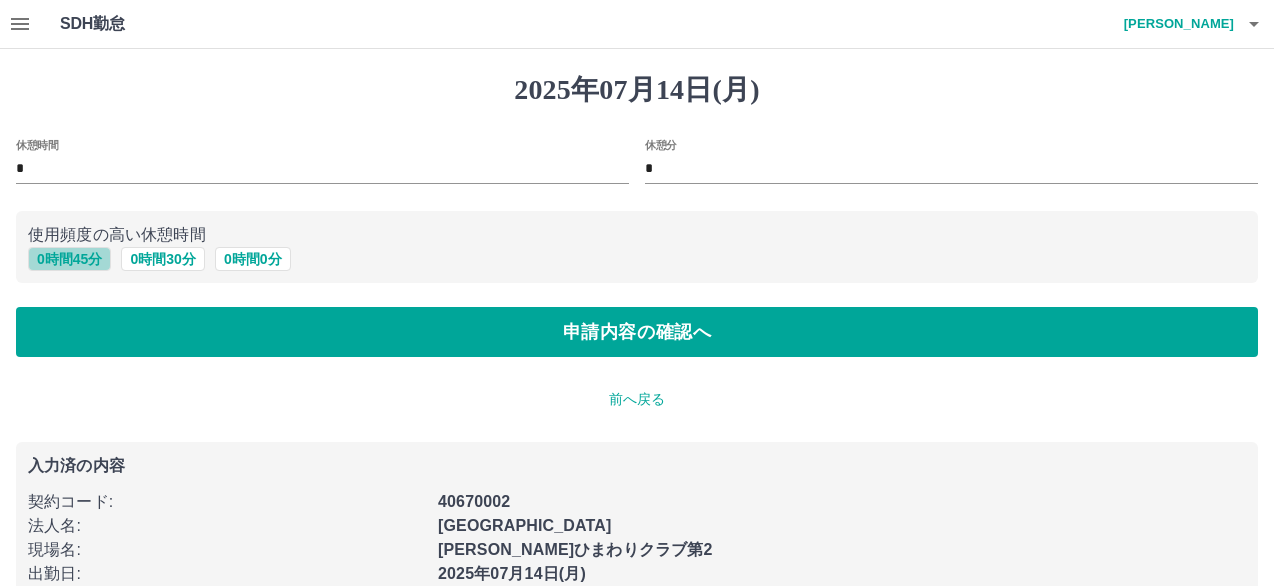 click on "0 時間 45 分" at bounding box center [69, 259] 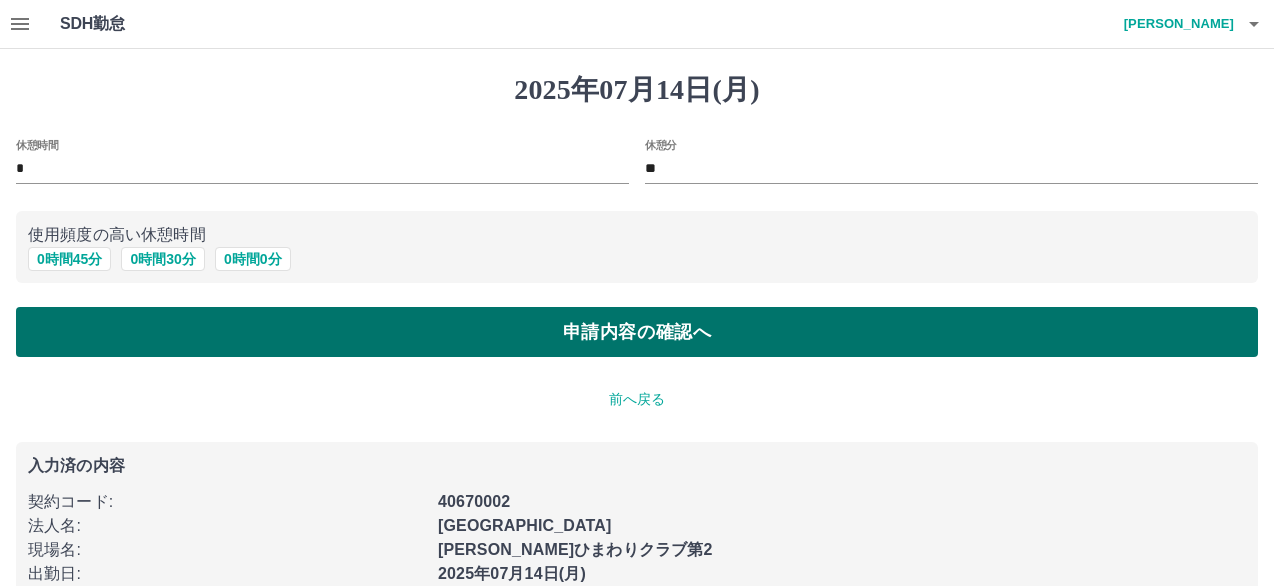click on "申請内容の確認へ" at bounding box center (637, 332) 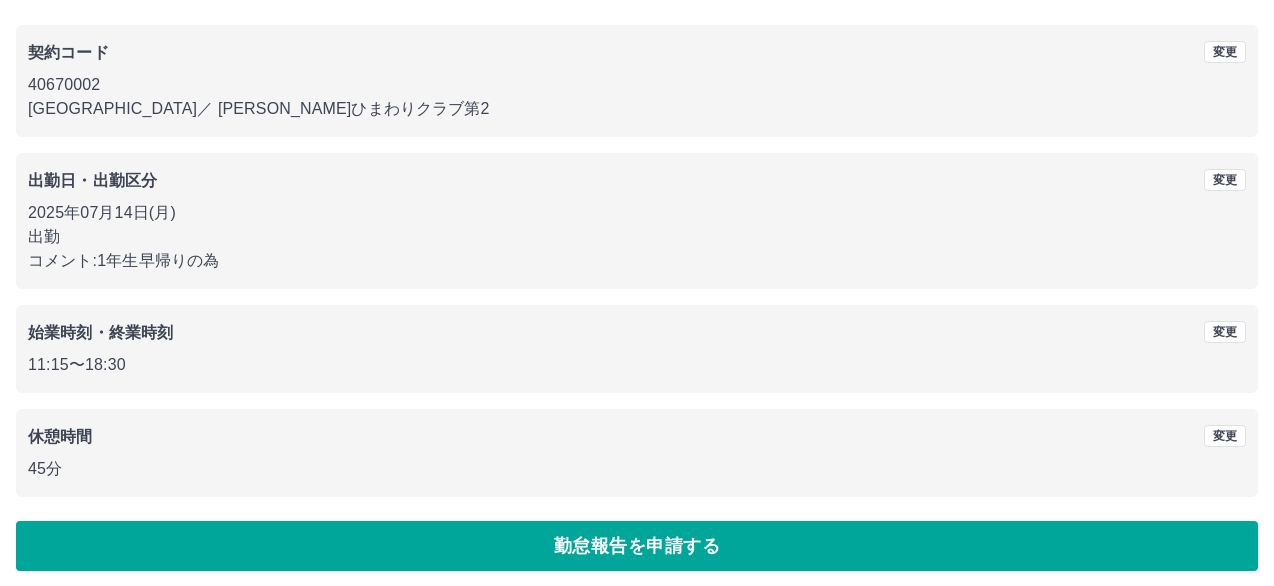 scroll, scrollTop: 163, scrollLeft: 0, axis: vertical 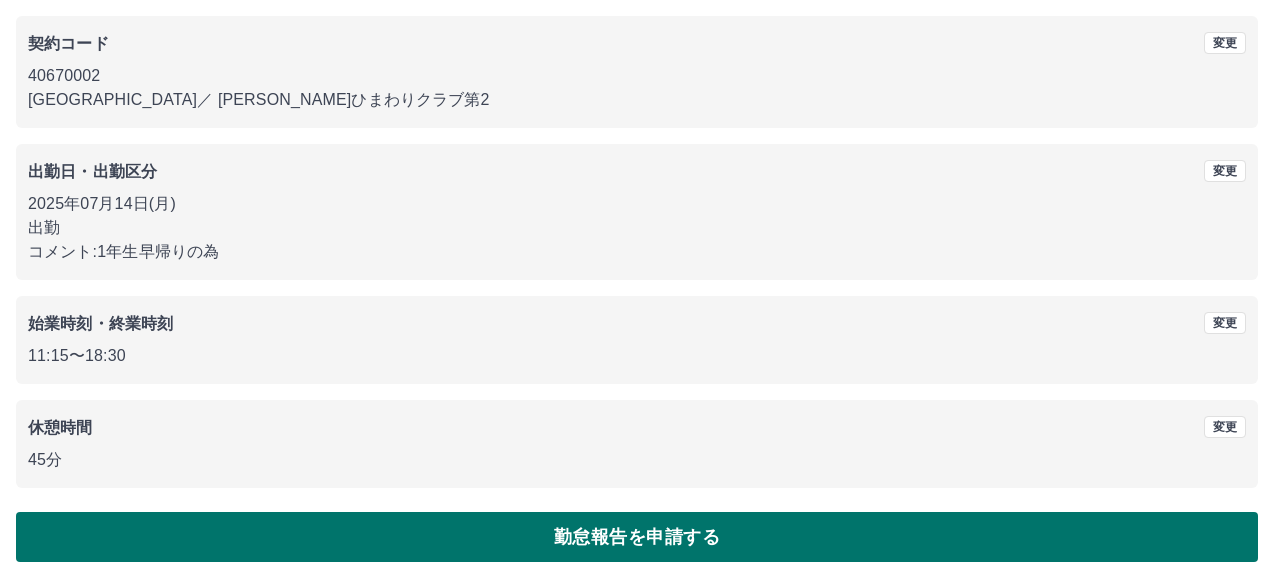 click on "勤怠報告を申請する" at bounding box center [637, 537] 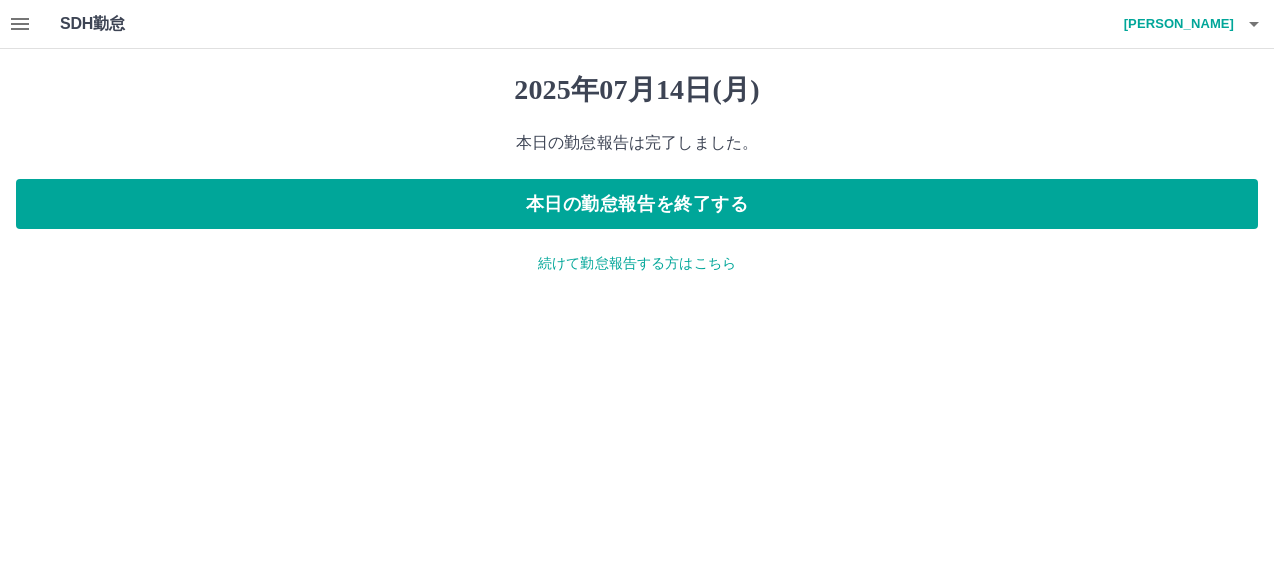scroll, scrollTop: 0, scrollLeft: 0, axis: both 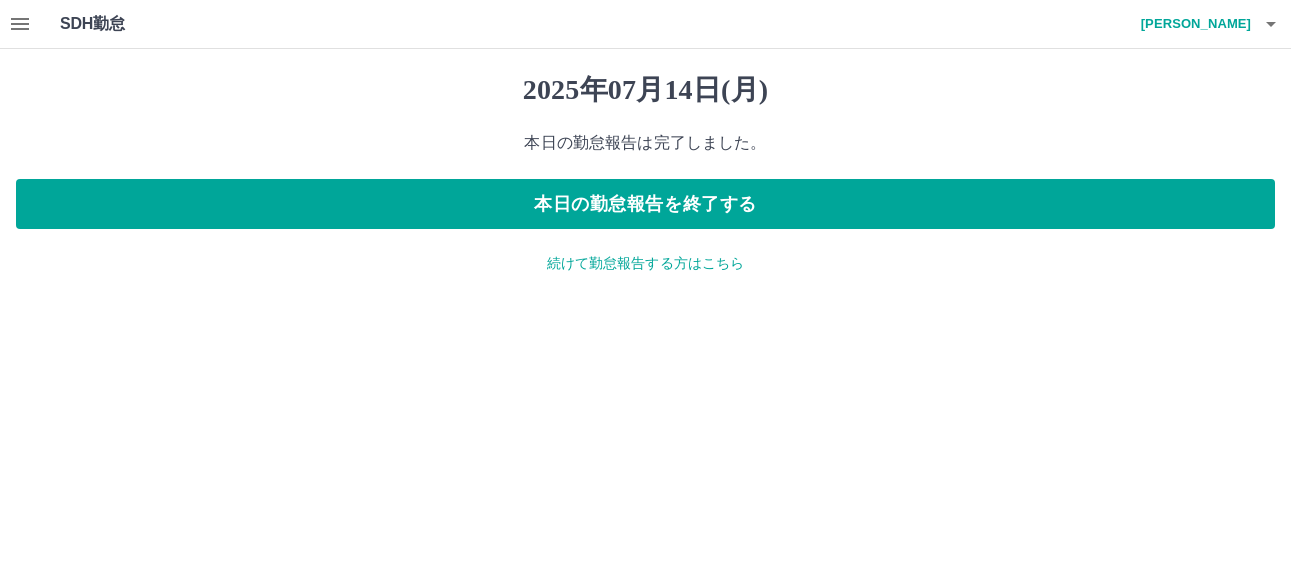click at bounding box center [20, 24] 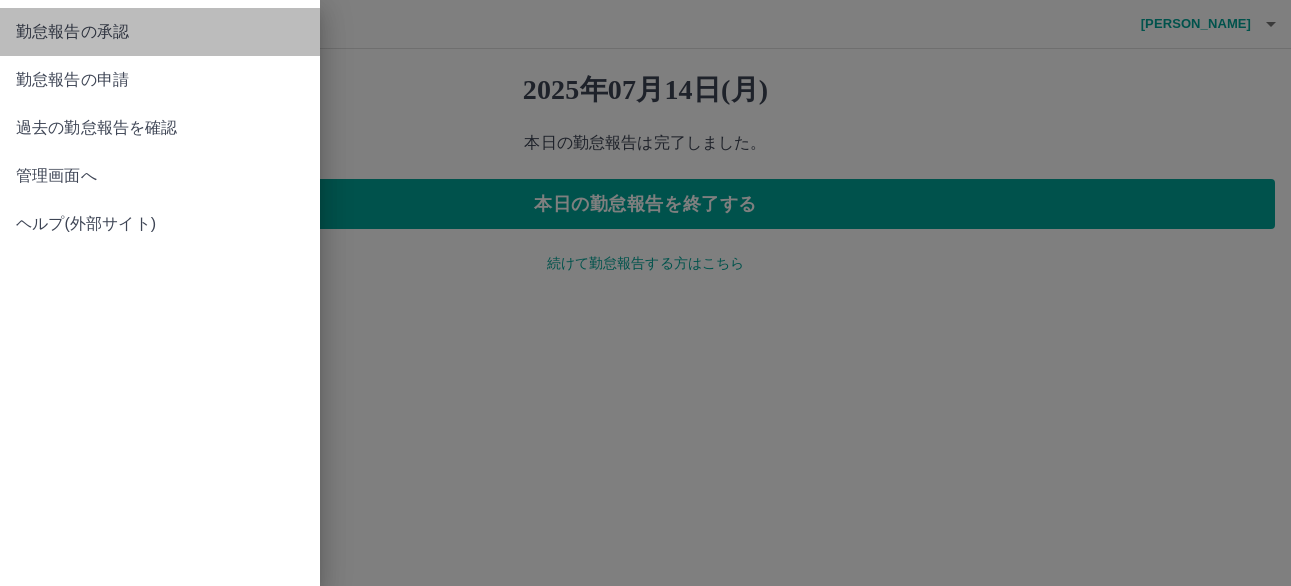 click on "勤怠報告の承認" at bounding box center [160, 32] 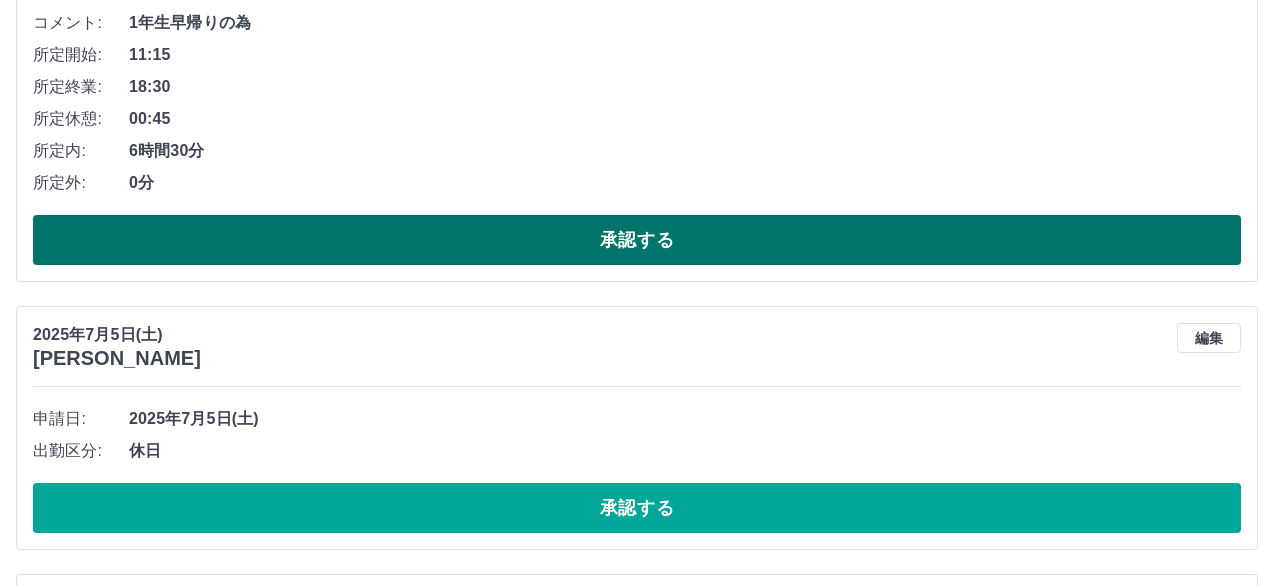 scroll, scrollTop: 600, scrollLeft: 0, axis: vertical 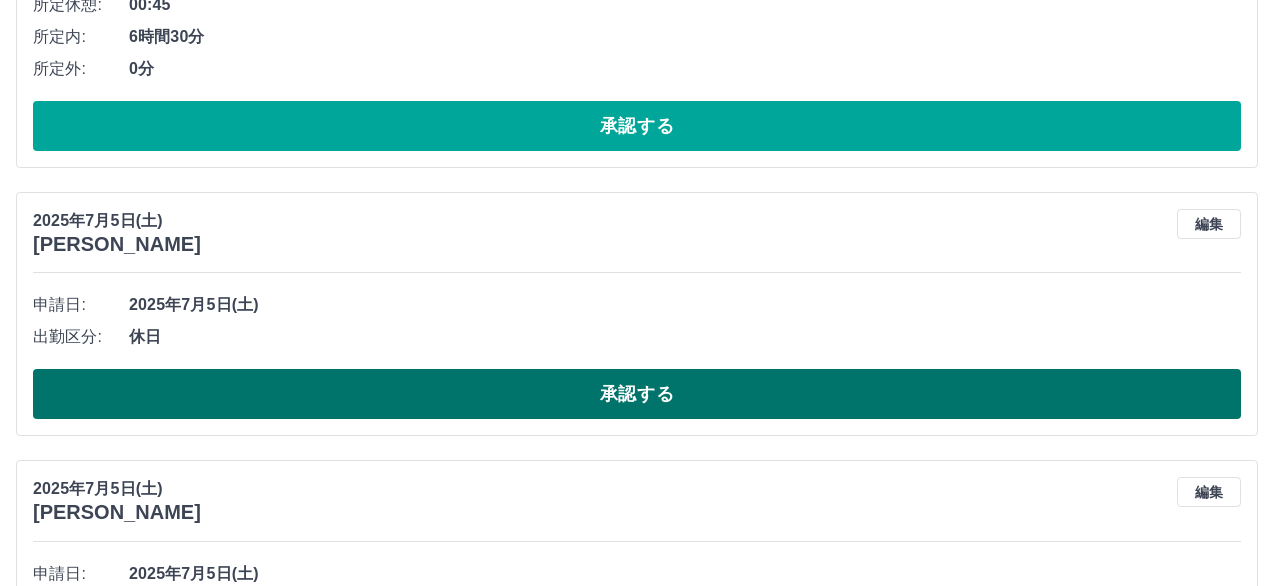 click on "承認する" at bounding box center (637, 394) 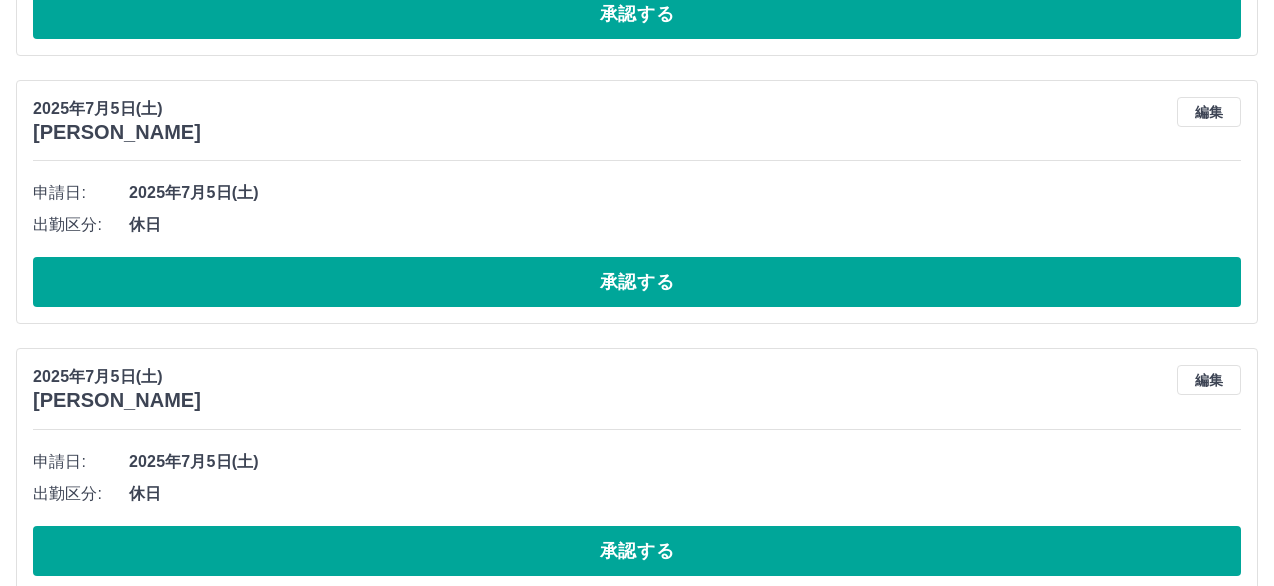 scroll, scrollTop: 732, scrollLeft: 0, axis: vertical 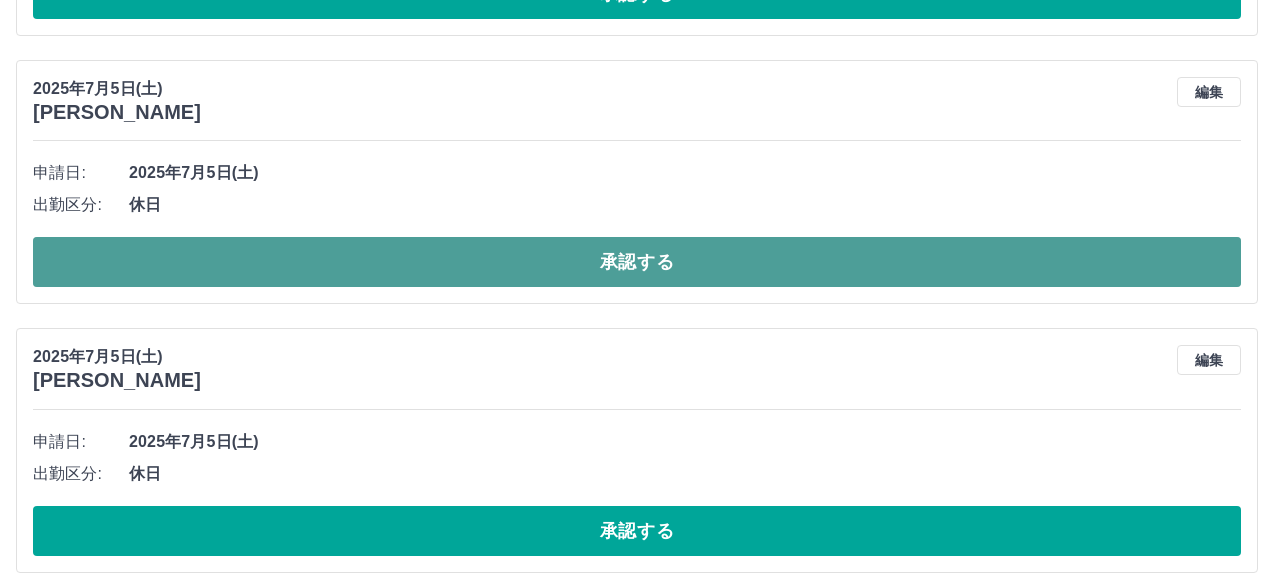 click on "承認する" at bounding box center [637, 262] 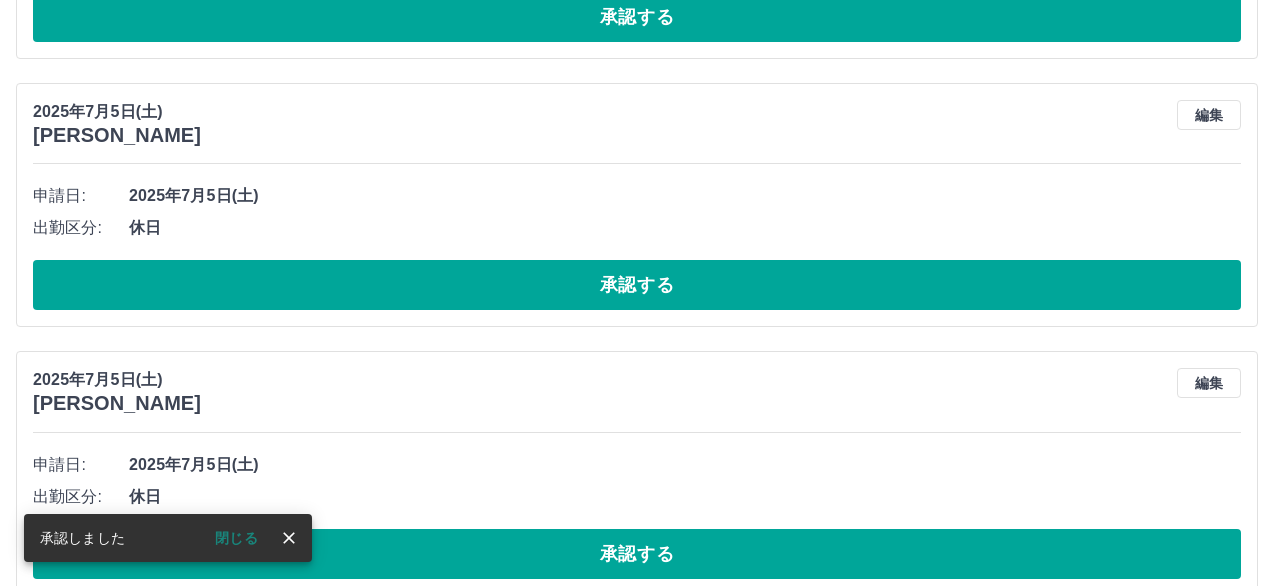 scroll, scrollTop: 732, scrollLeft: 0, axis: vertical 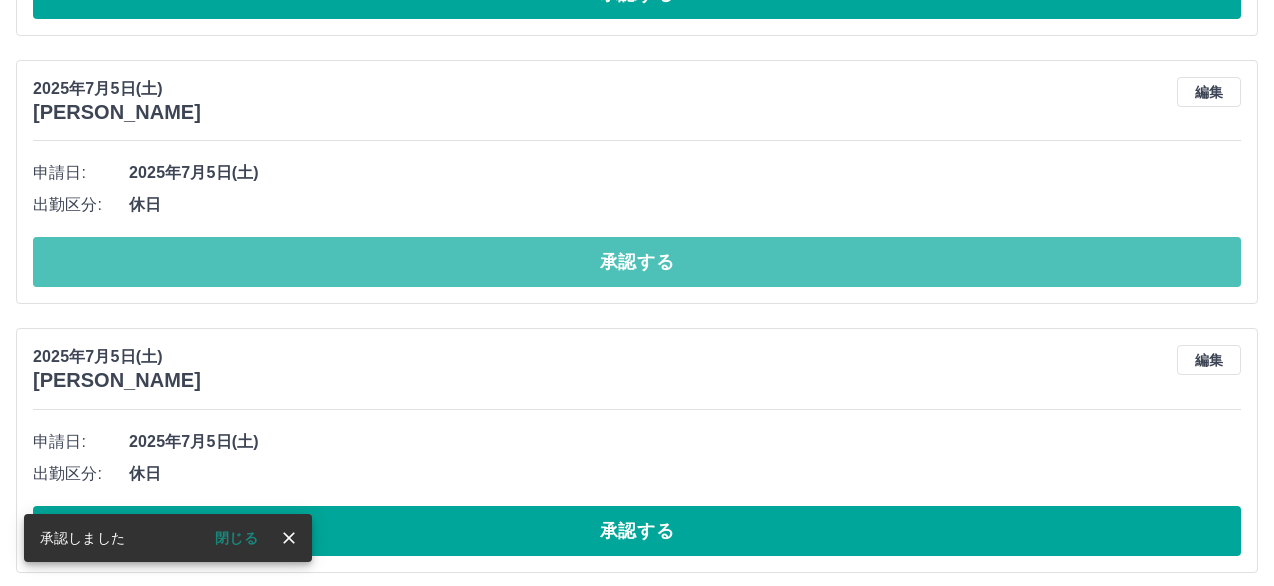 click on "承認する" at bounding box center (637, 262) 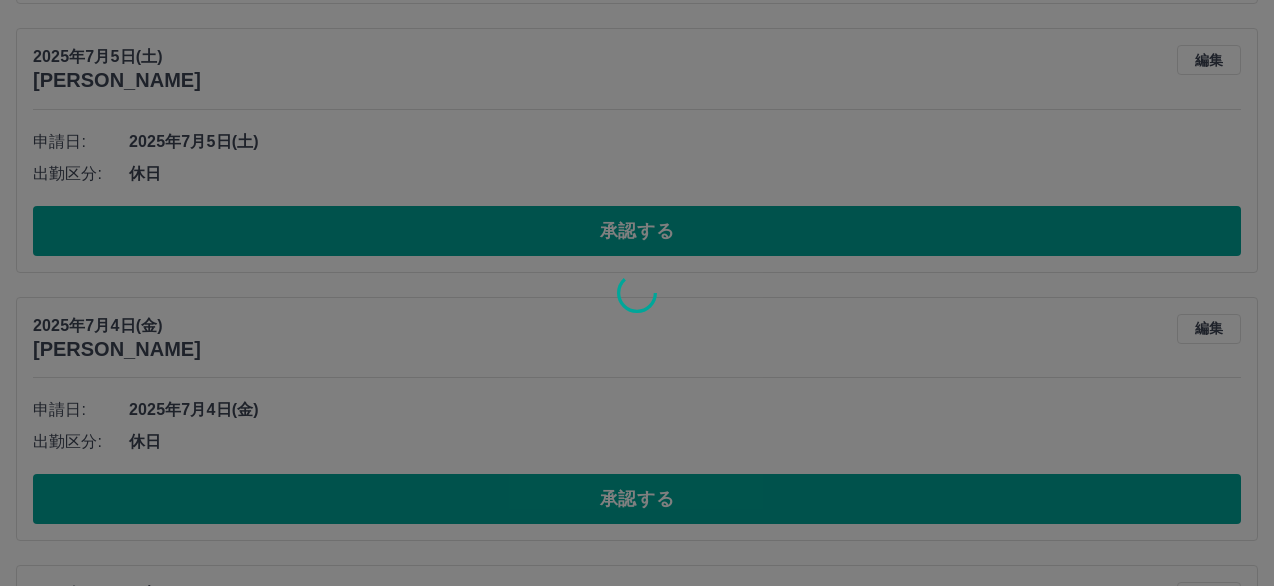 scroll, scrollTop: 764, scrollLeft: 0, axis: vertical 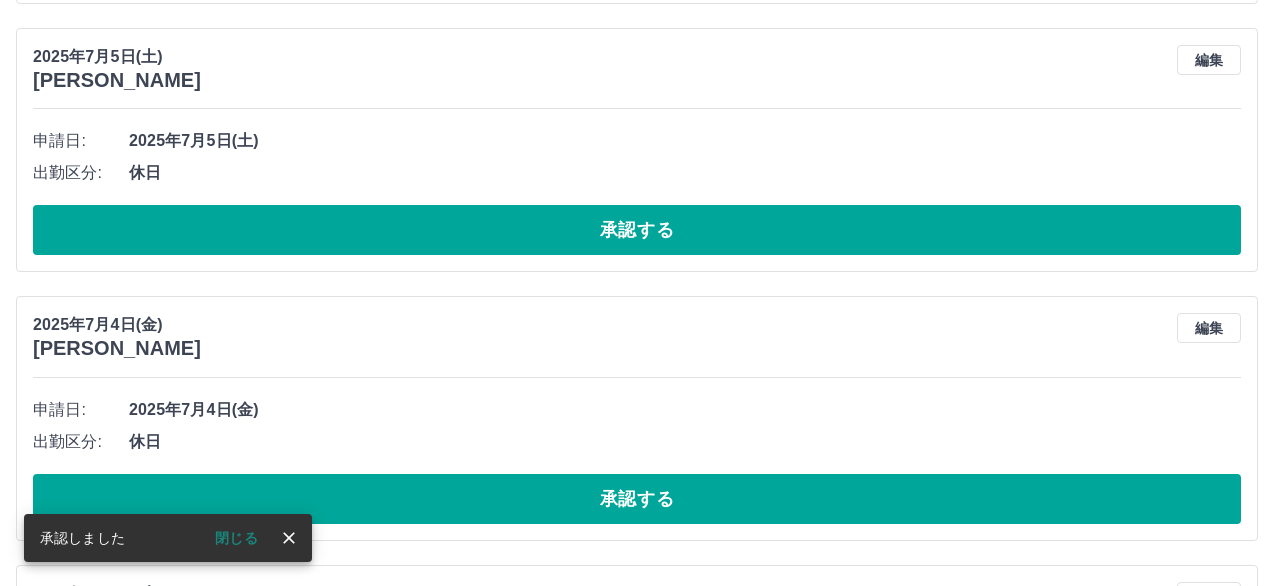 click on "承認する" at bounding box center [637, 230] 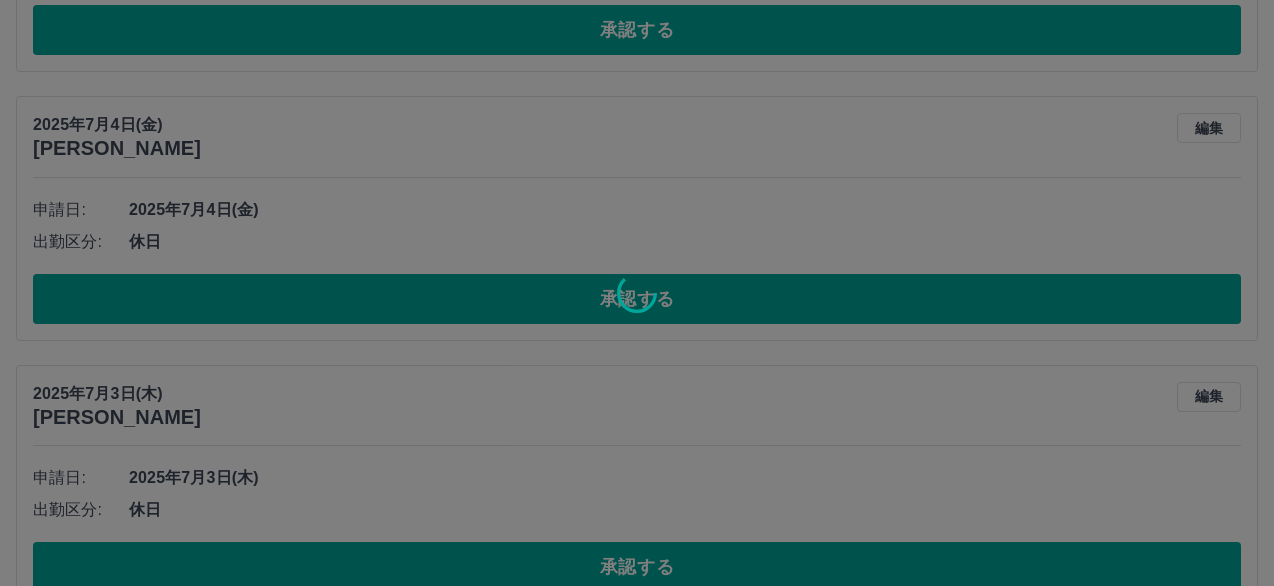 scroll, scrollTop: 696, scrollLeft: 0, axis: vertical 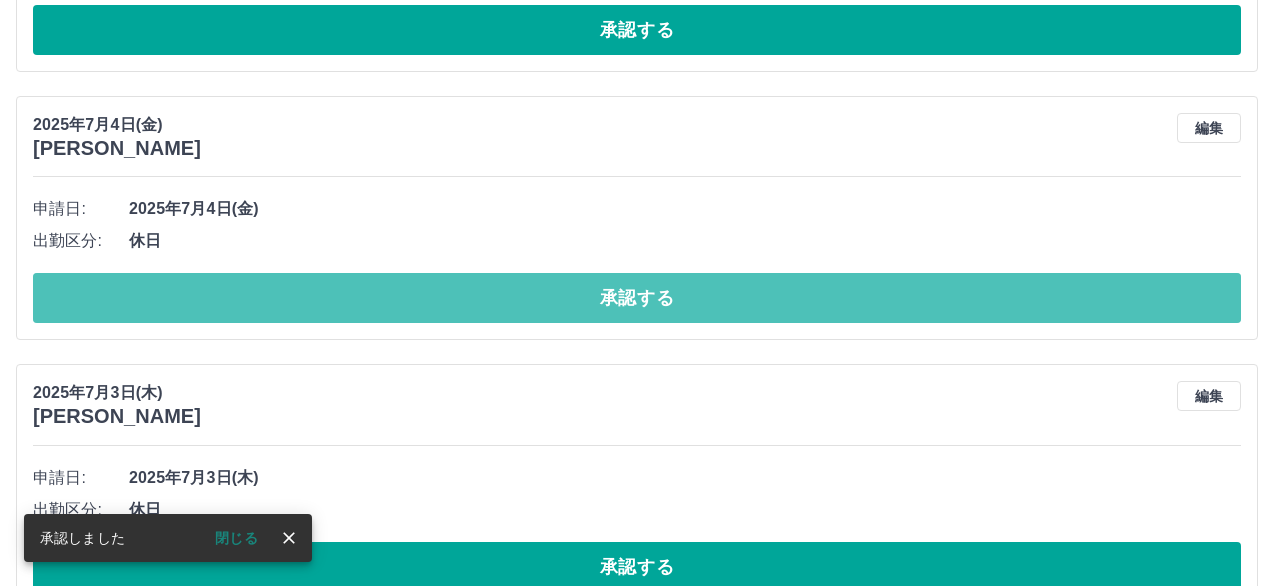 click on "承認する" at bounding box center [637, 298] 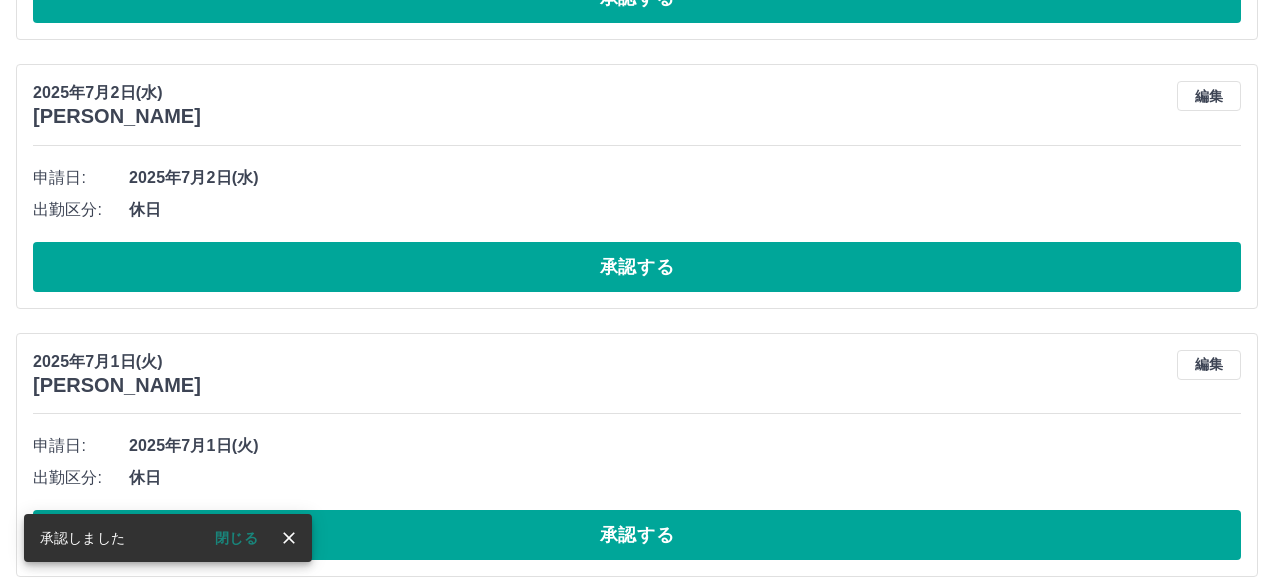 scroll, scrollTop: 728, scrollLeft: 0, axis: vertical 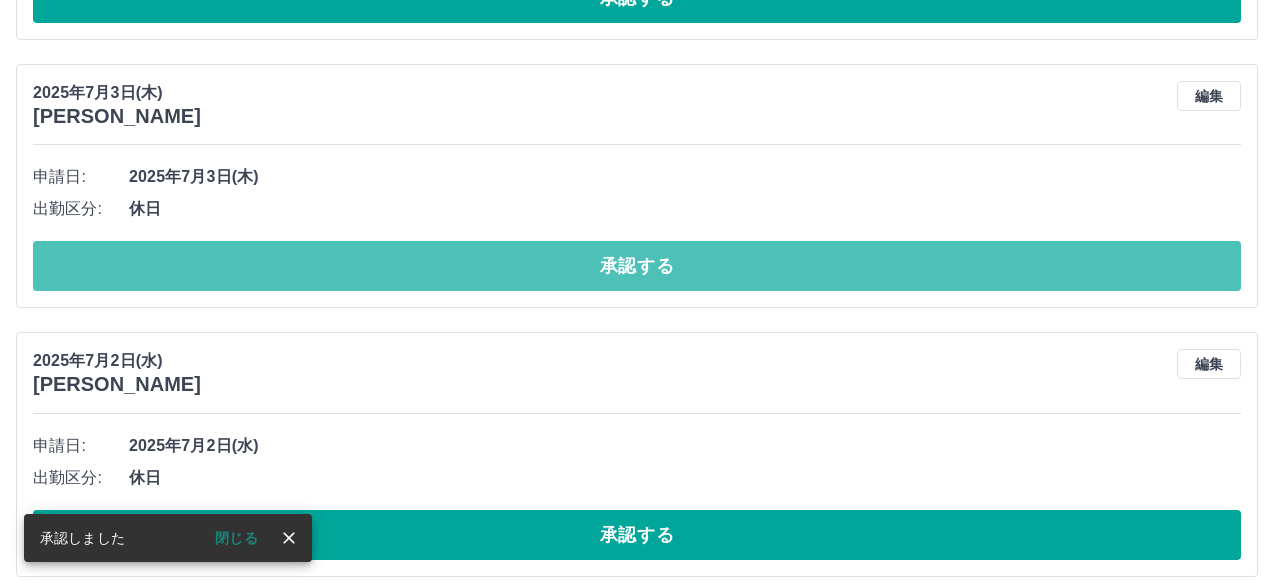 click on "承認する" at bounding box center [637, 266] 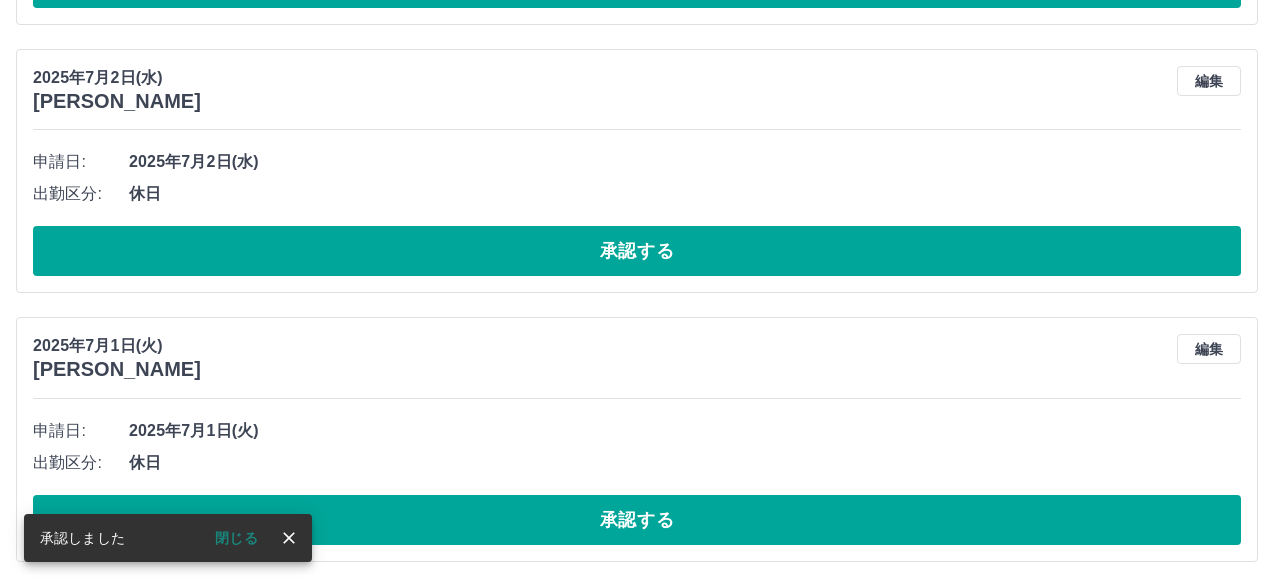 scroll, scrollTop: 745, scrollLeft: 0, axis: vertical 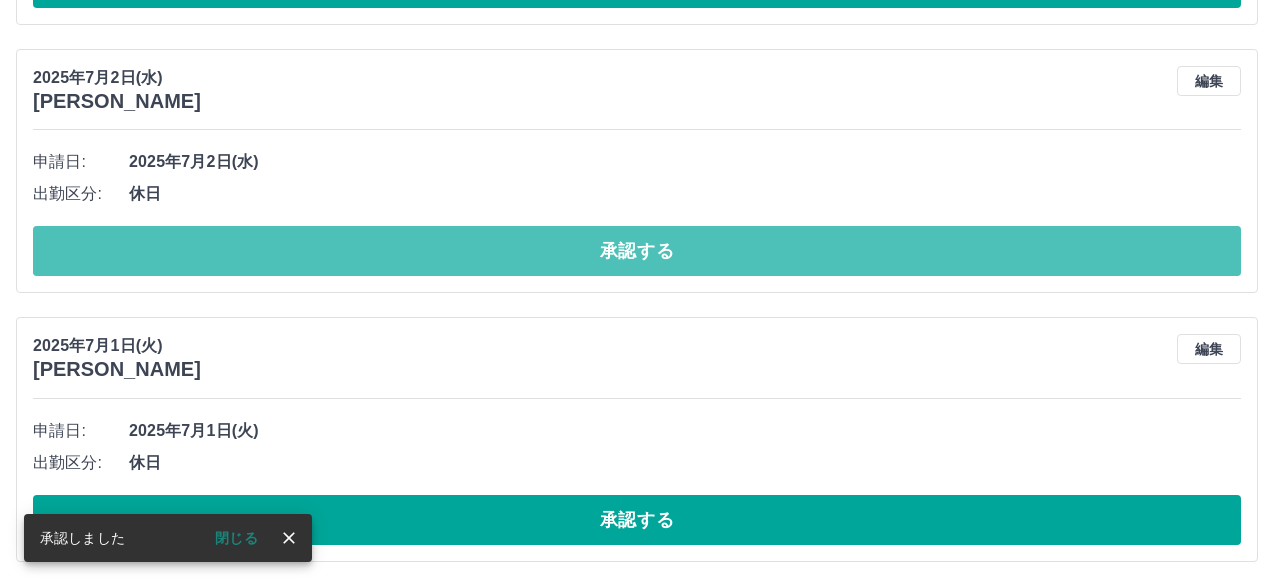 click on "承認する" at bounding box center [637, 251] 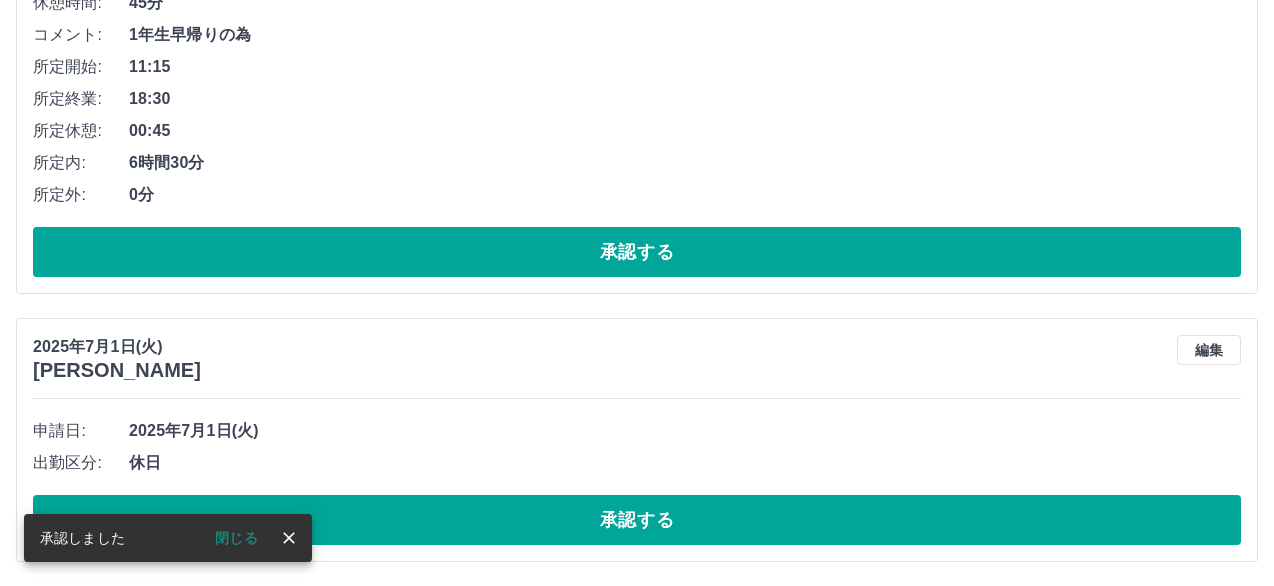 scroll, scrollTop: 476, scrollLeft: 0, axis: vertical 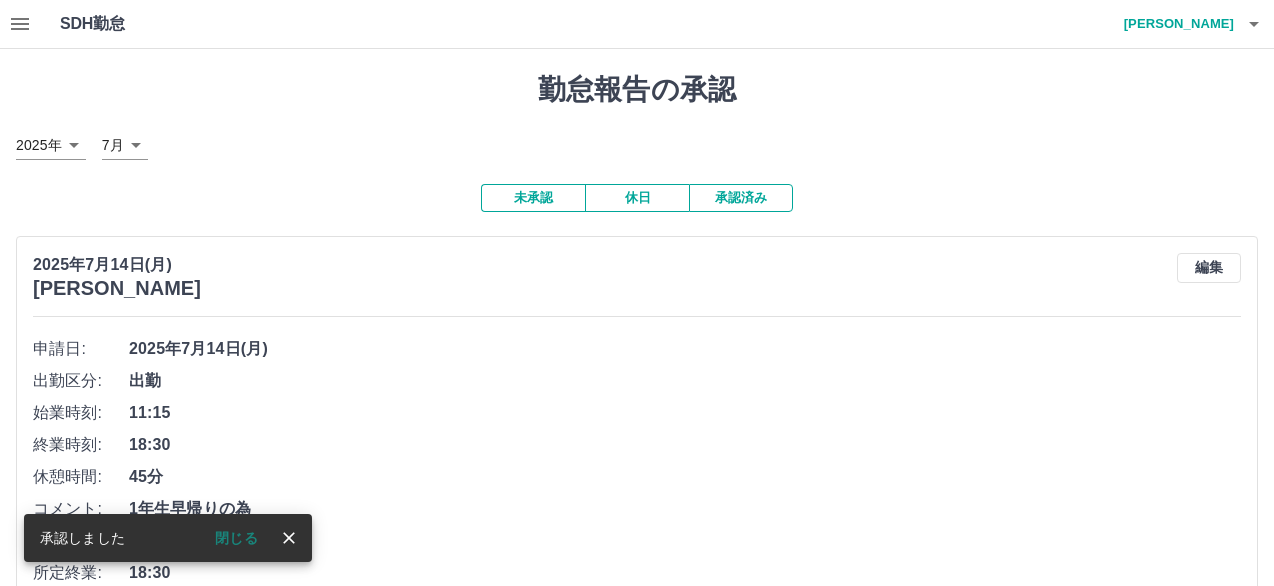 click on "承認済み" at bounding box center (741, 198) 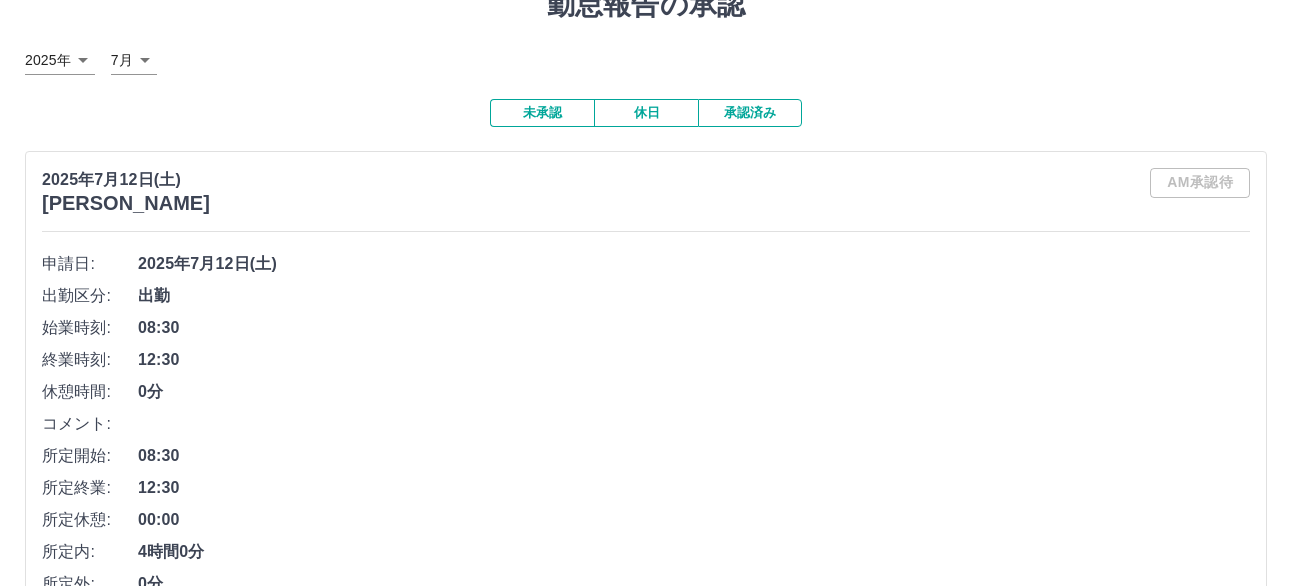 scroll, scrollTop: 0, scrollLeft: 0, axis: both 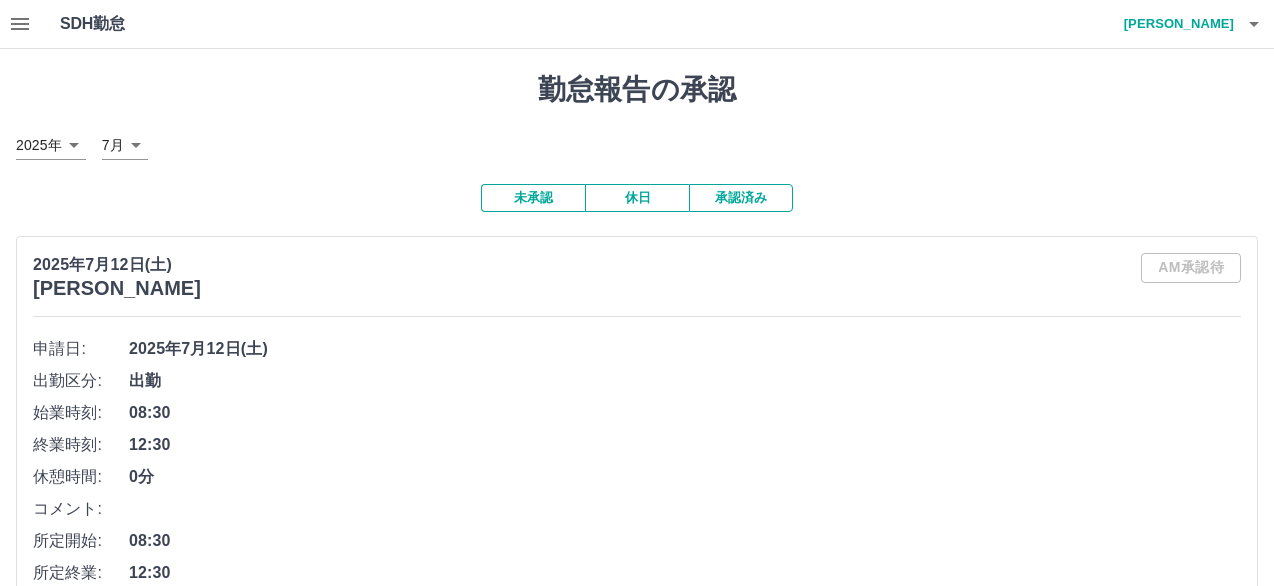 click 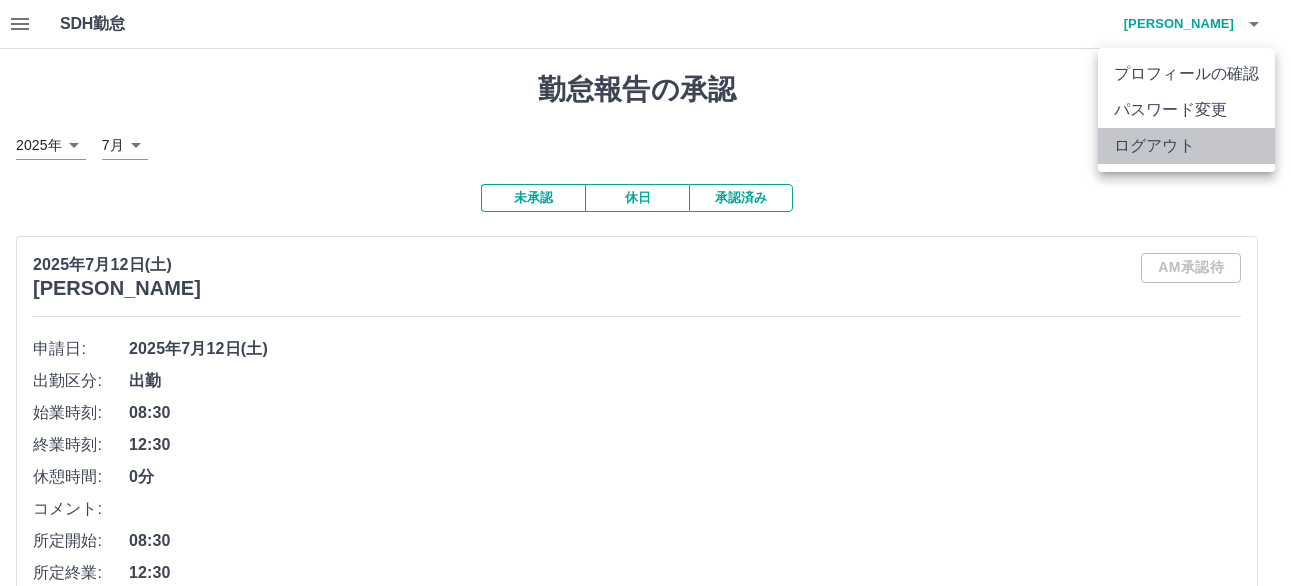 click on "ログアウト" at bounding box center [1186, 146] 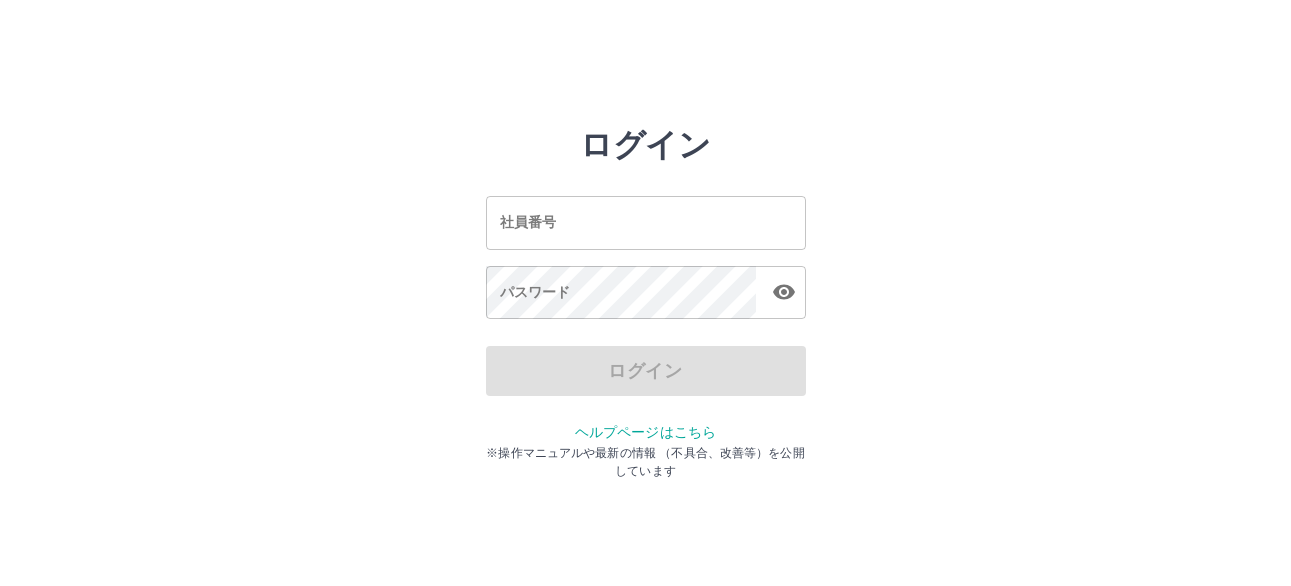 scroll, scrollTop: 0, scrollLeft: 0, axis: both 